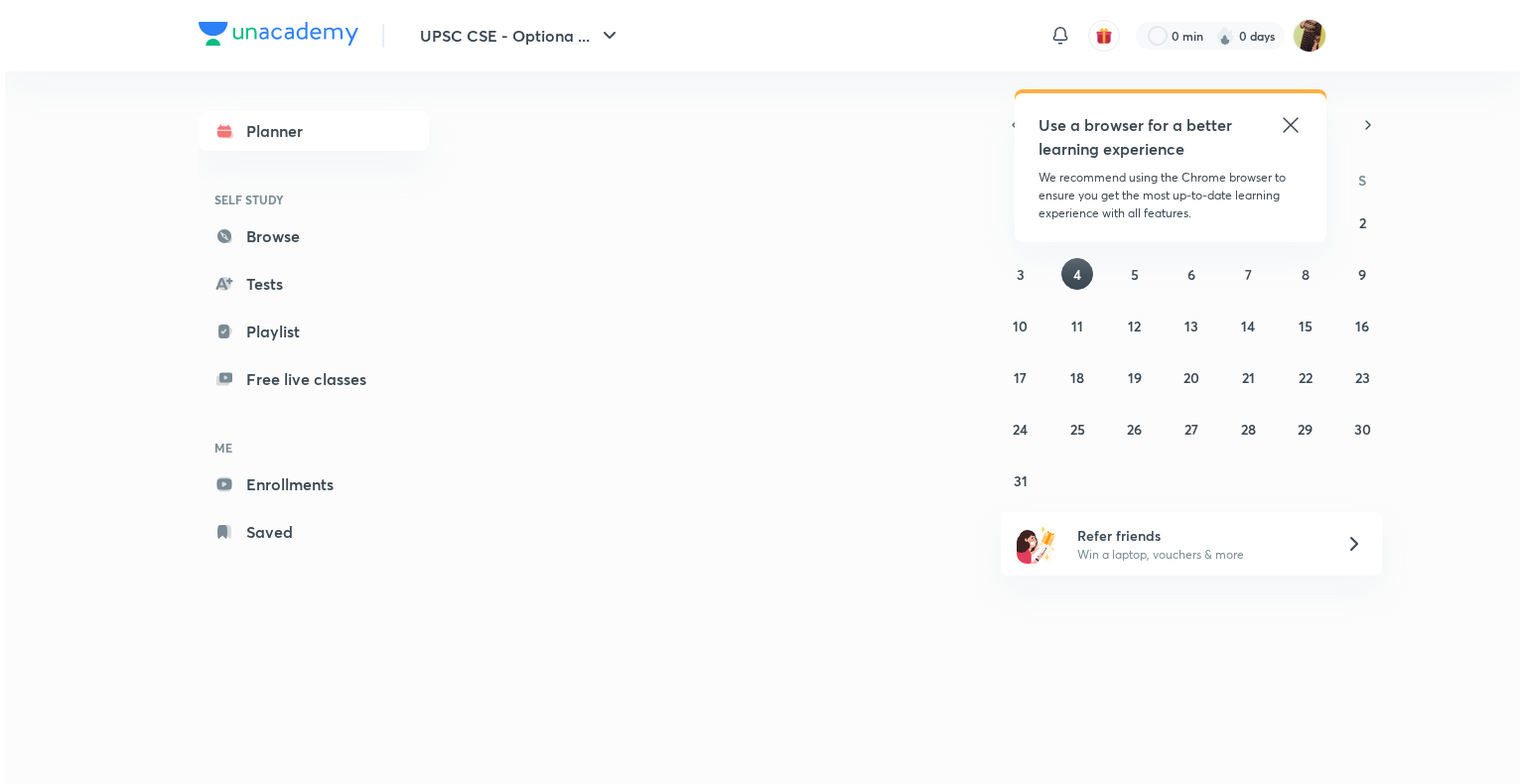 scroll, scrollTop: 0, scrollLeft: 0, axis: both 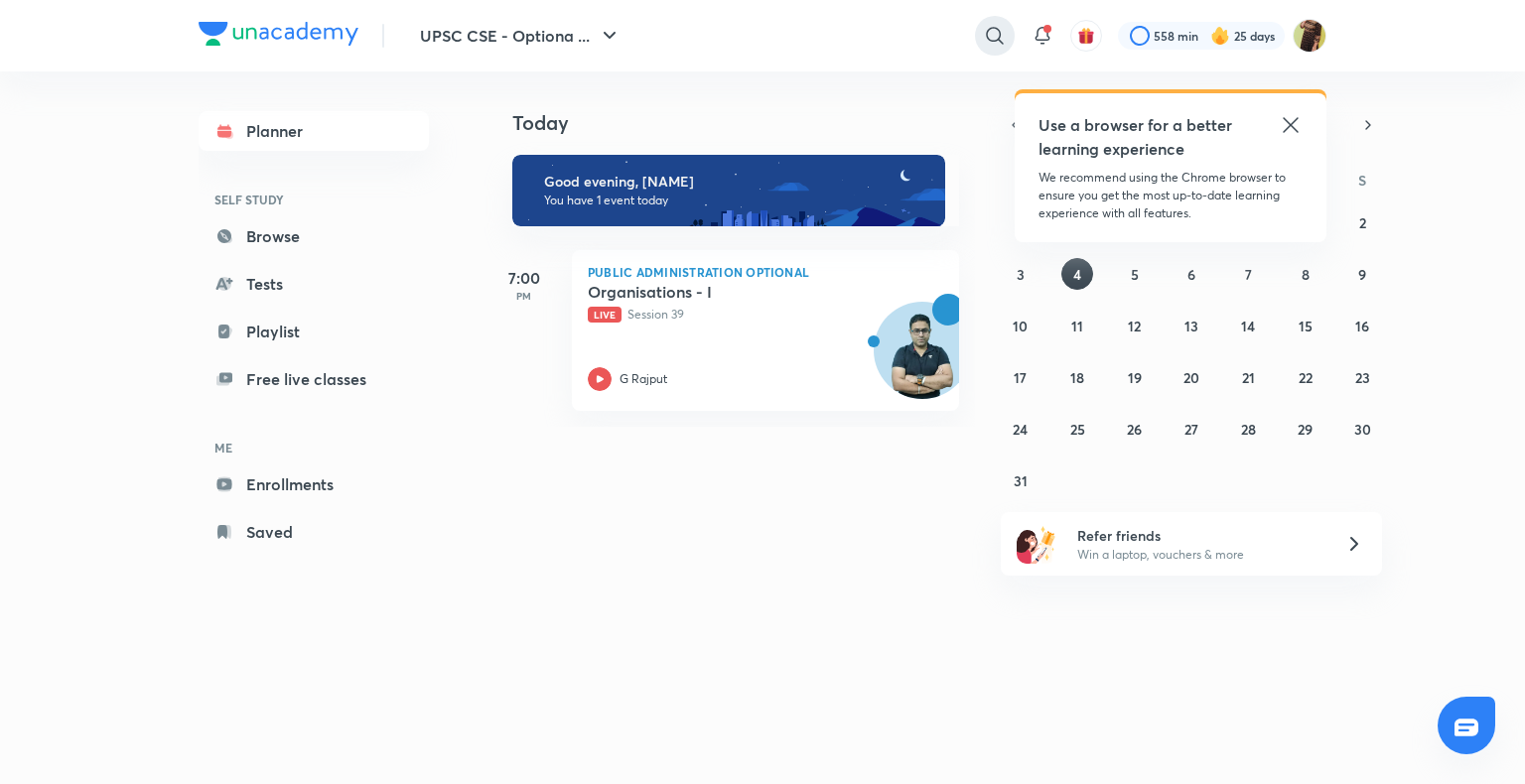click 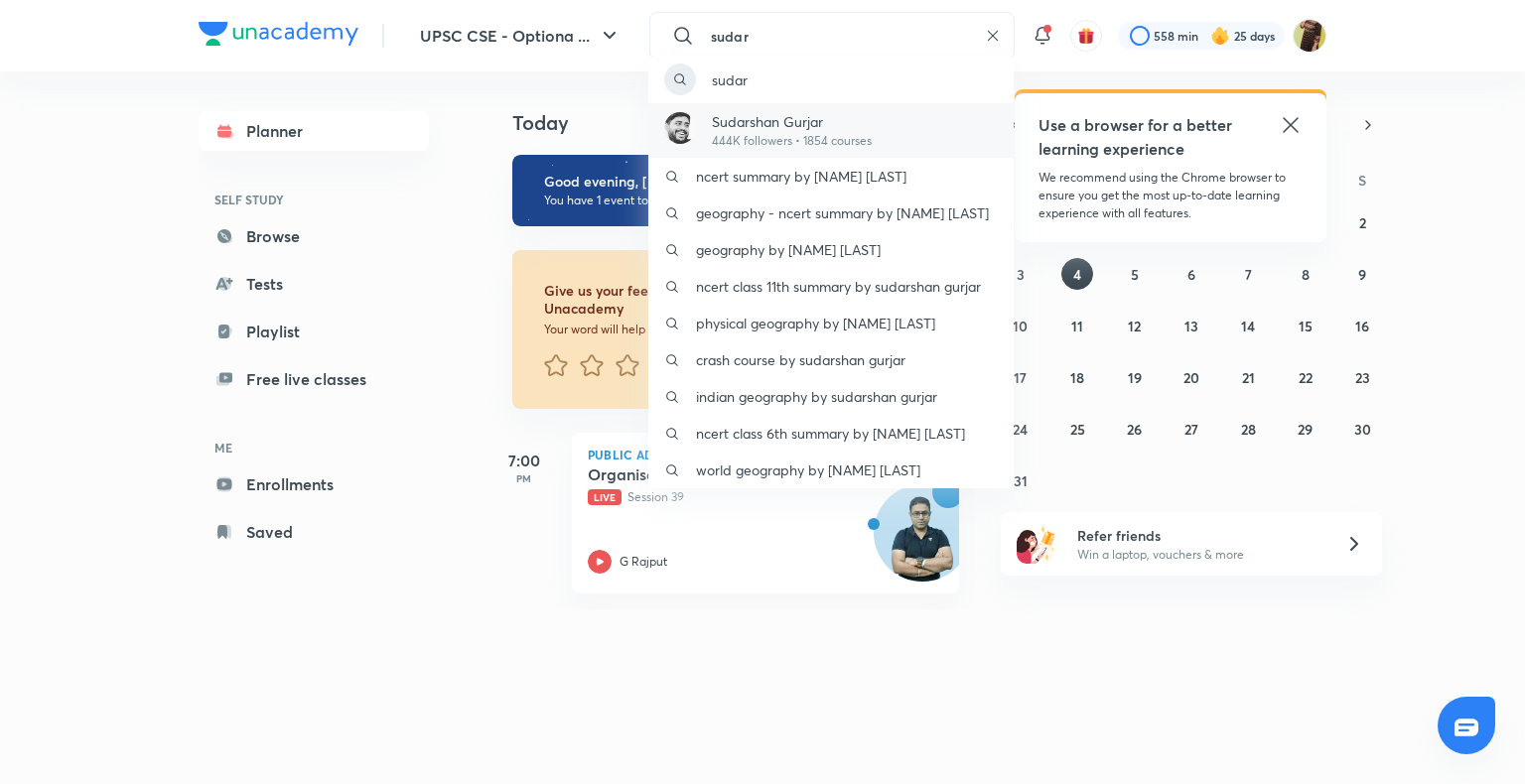 type on "sudar" 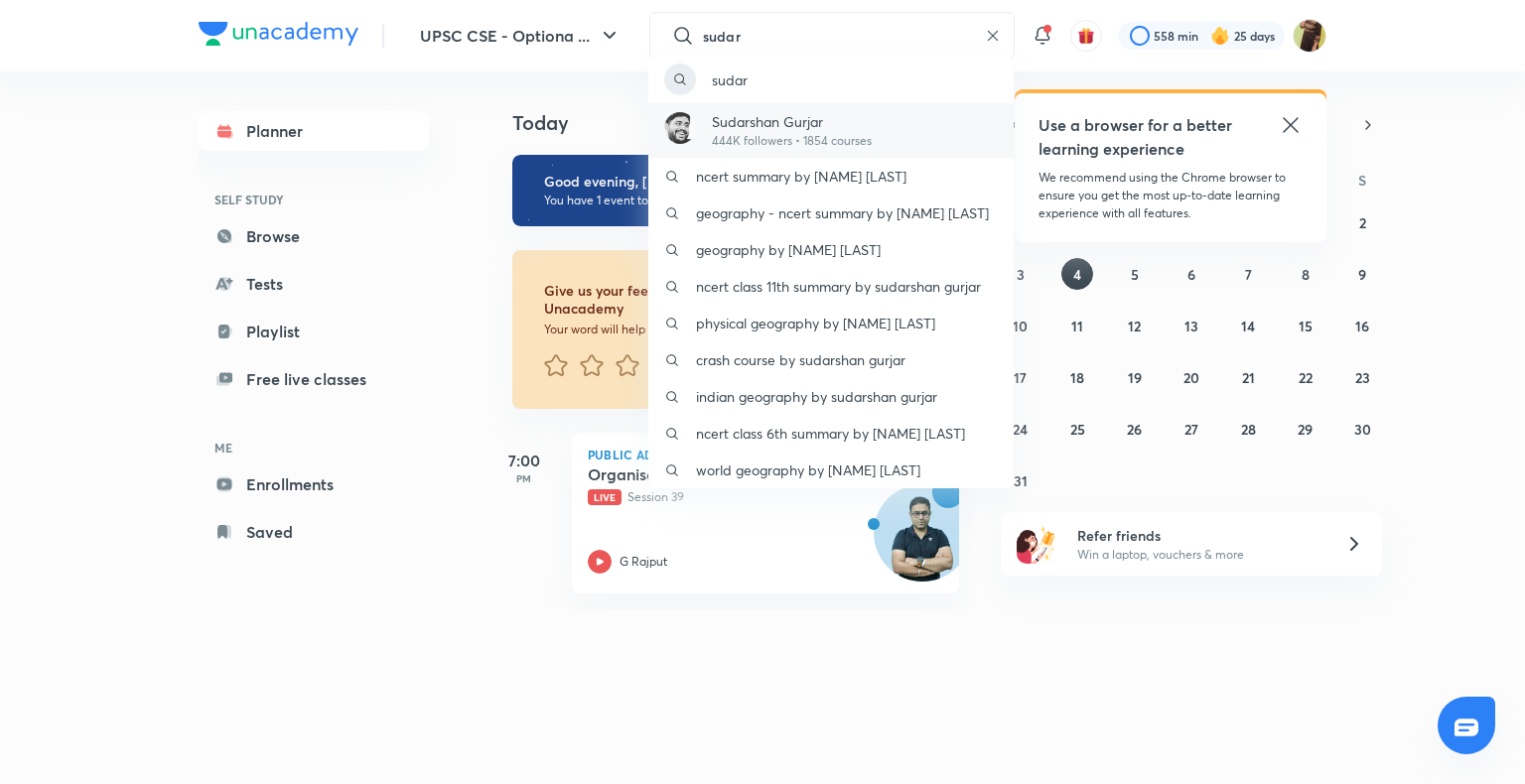 click on "Sudarshan Gurjar" at bounding box center [791, 121] 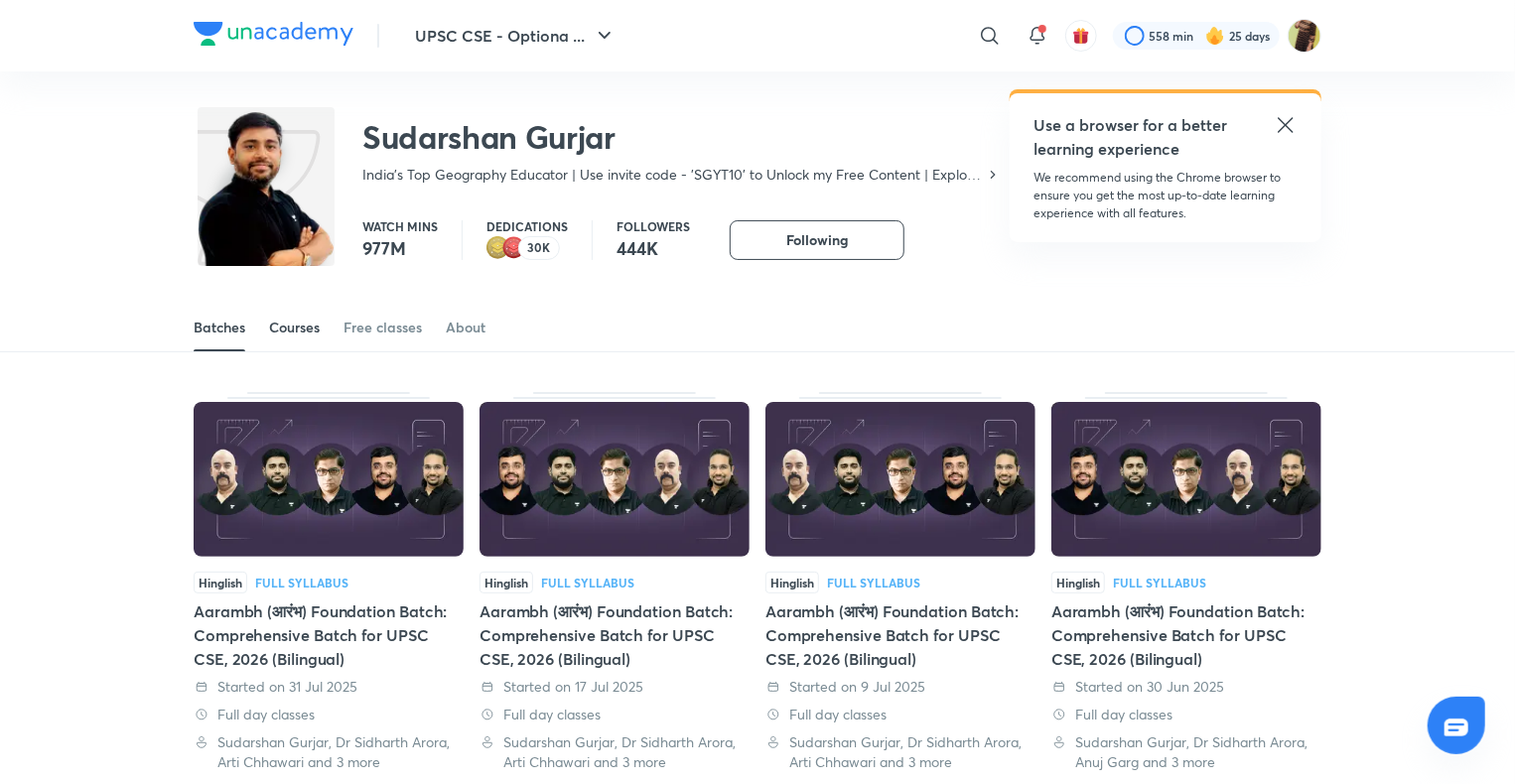 click on "Courses" at bounding box center [294, 327] 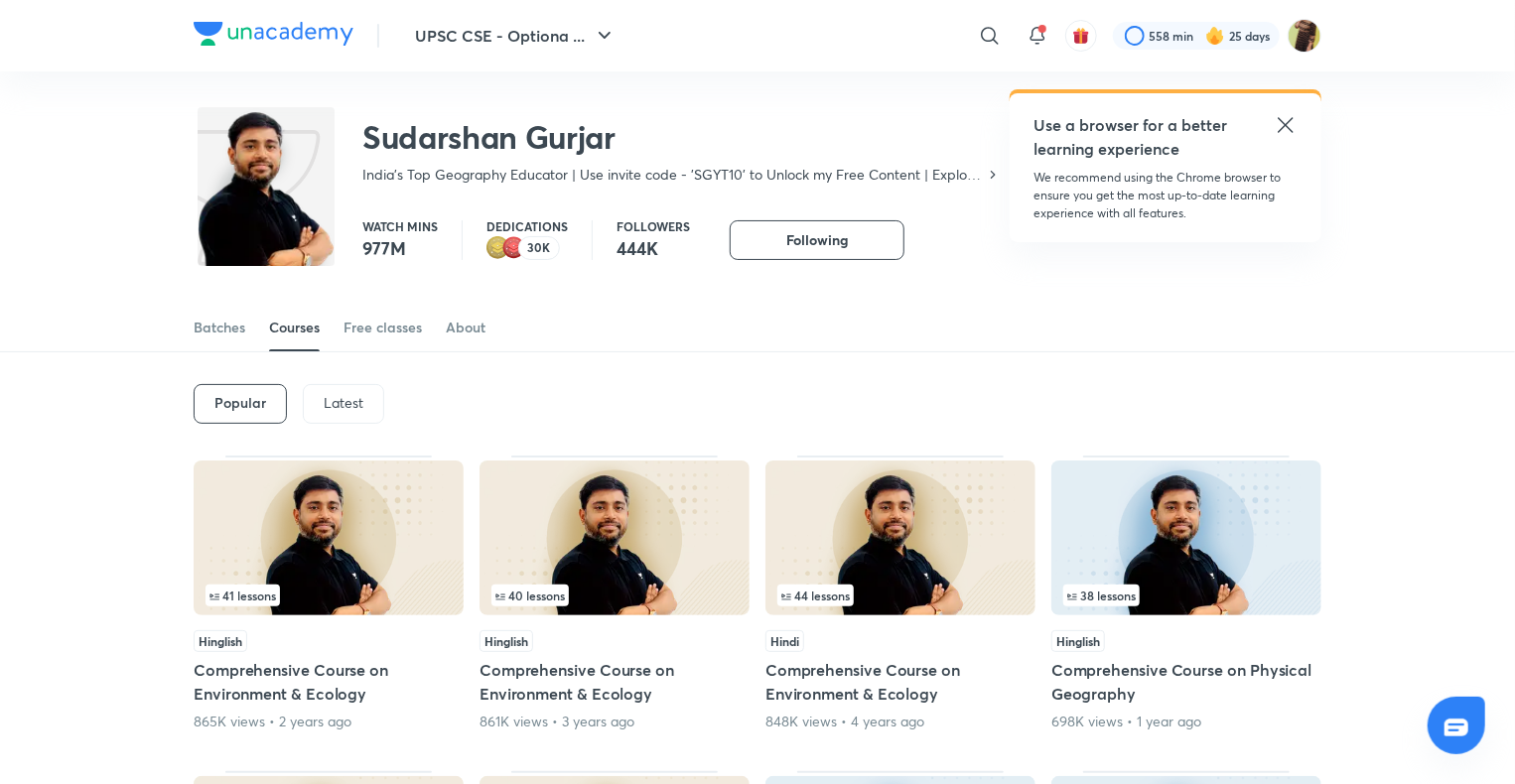 click on "Latest" at bounding box center (344, 403) 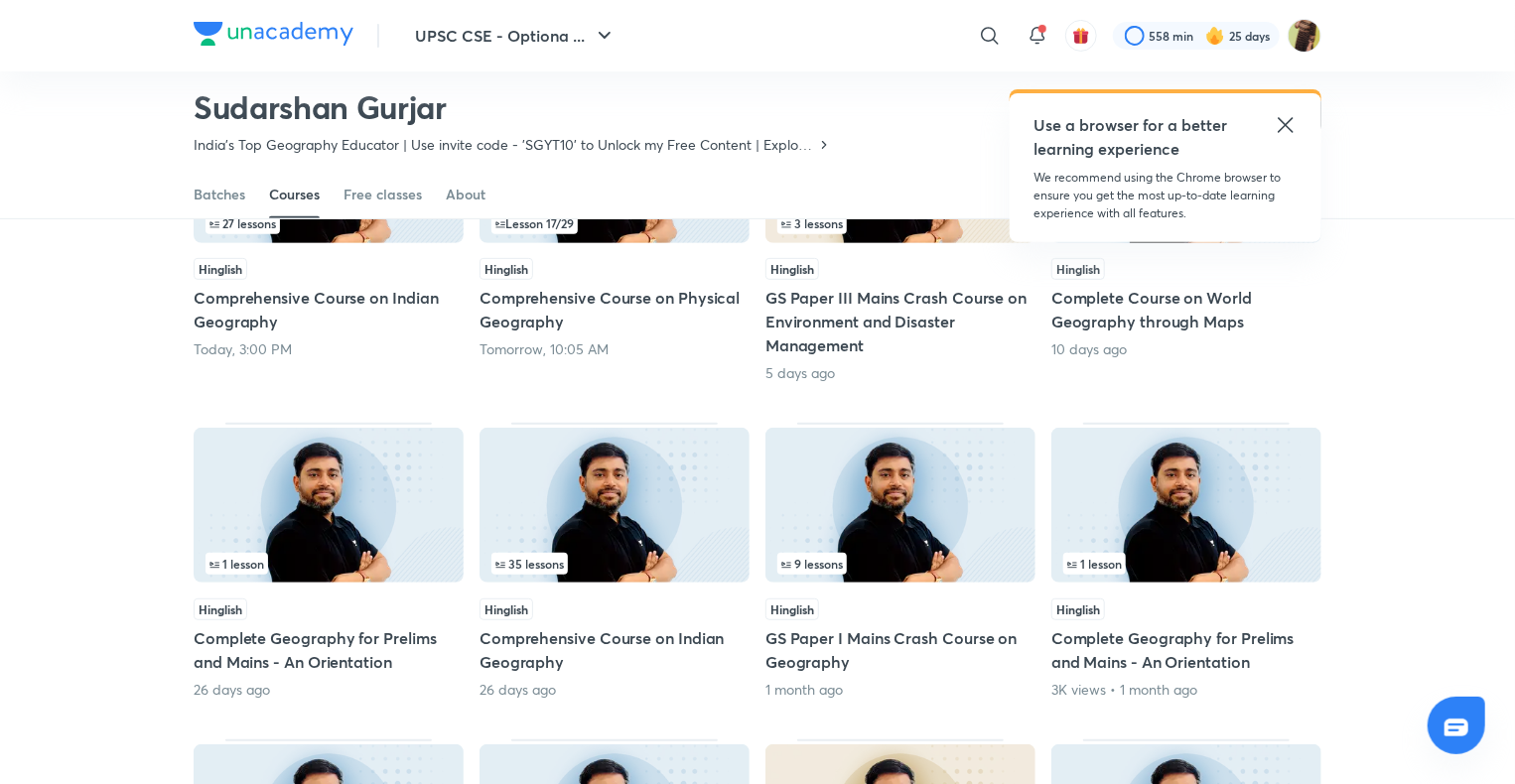 scroll, scrollTop: 326, scrollLeft: 0, axis: vertical 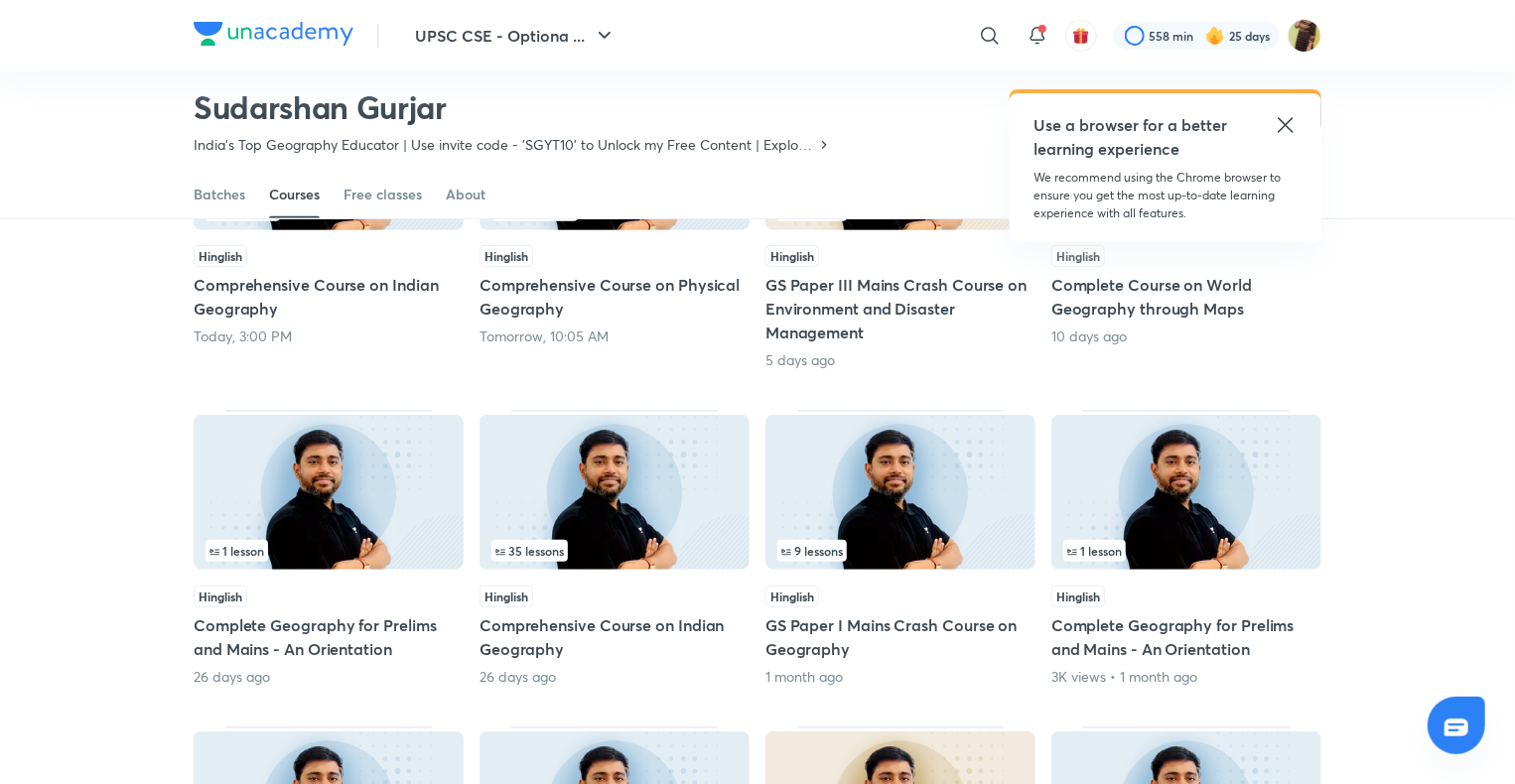click at bounding box center (615, 492) 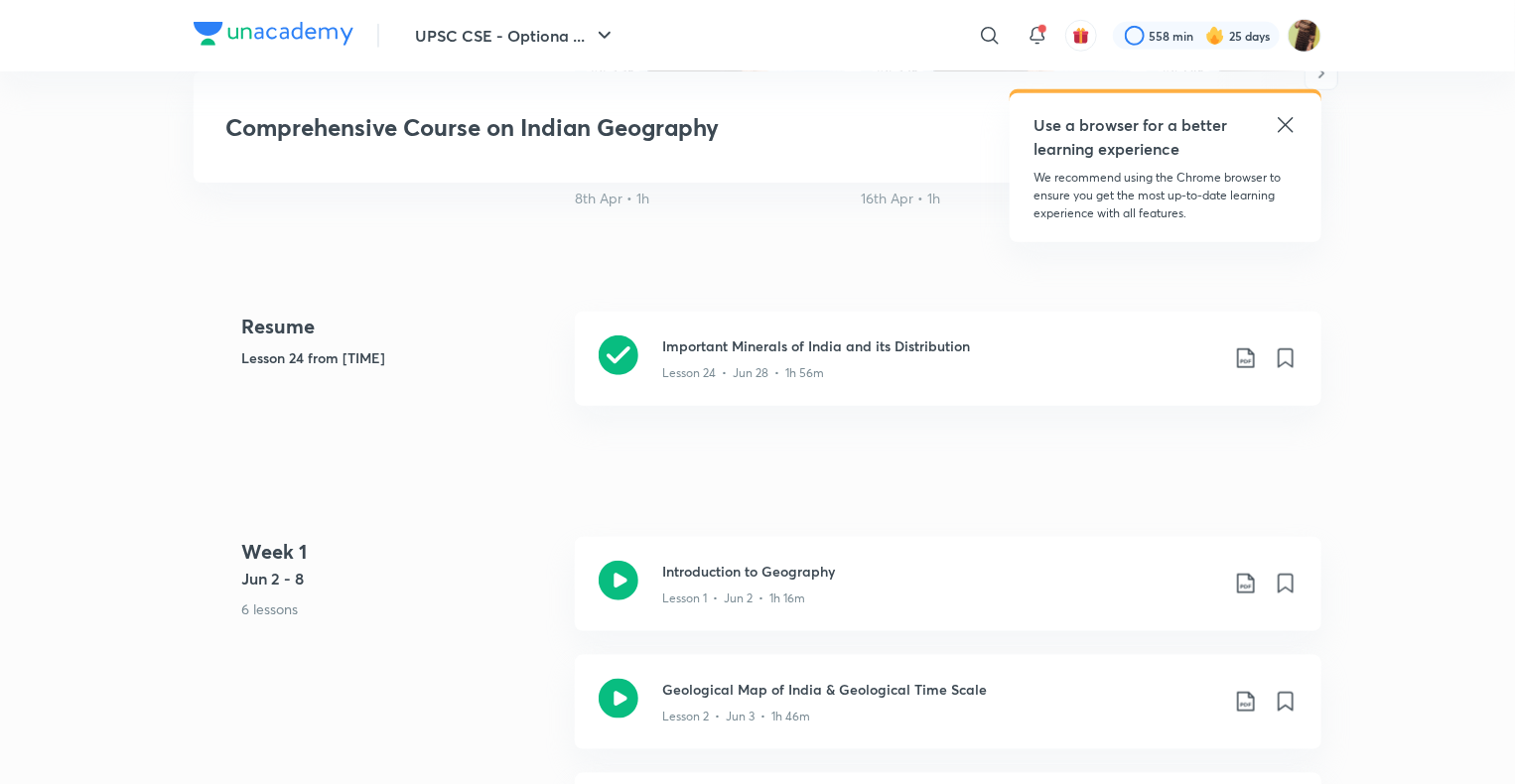 scroll, scrollTop: 811, scrollLeft: 0, axis: vertical 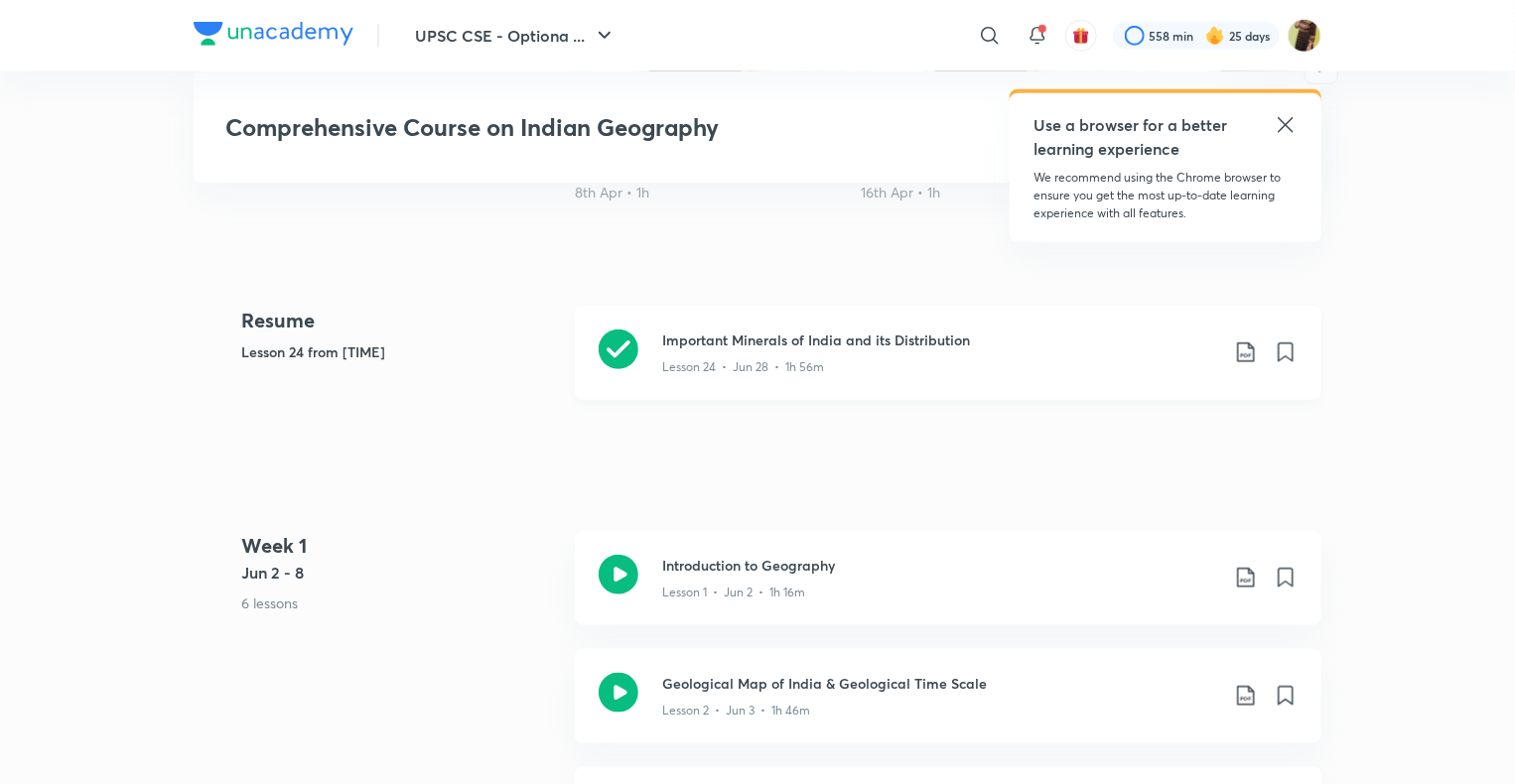 click 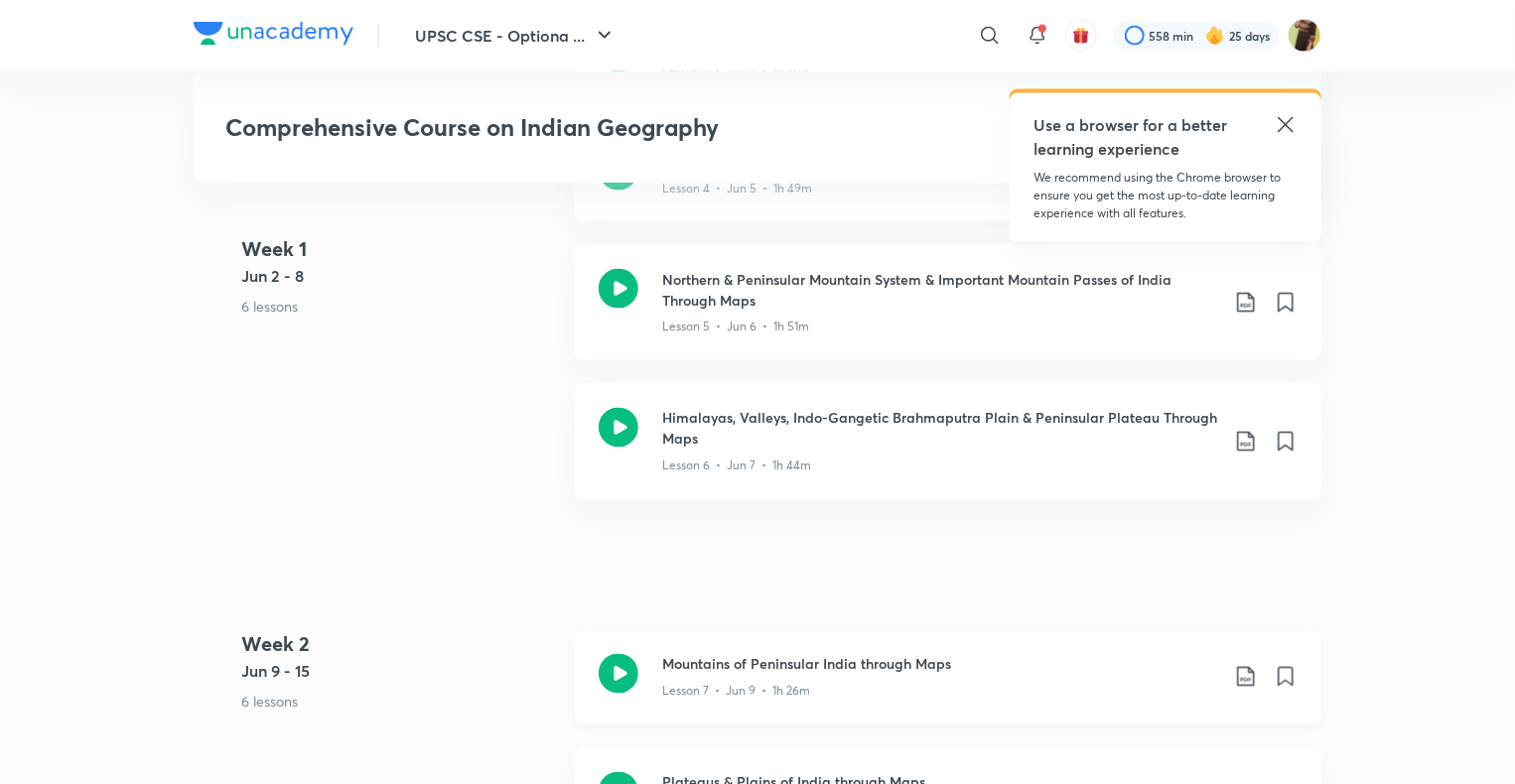 scroll, scrollTop: 1821, scrollLeft: 0, axis: vertical 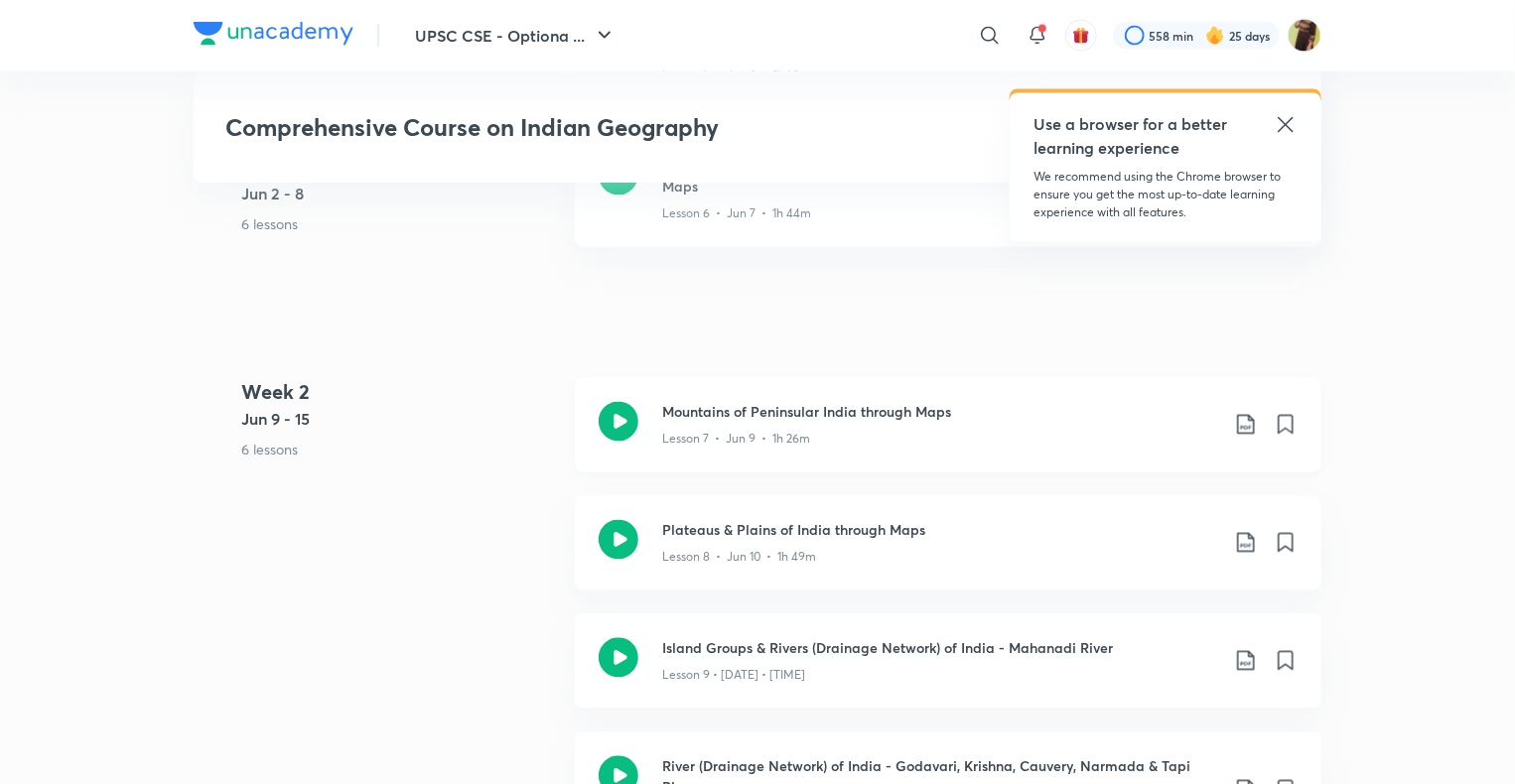 click 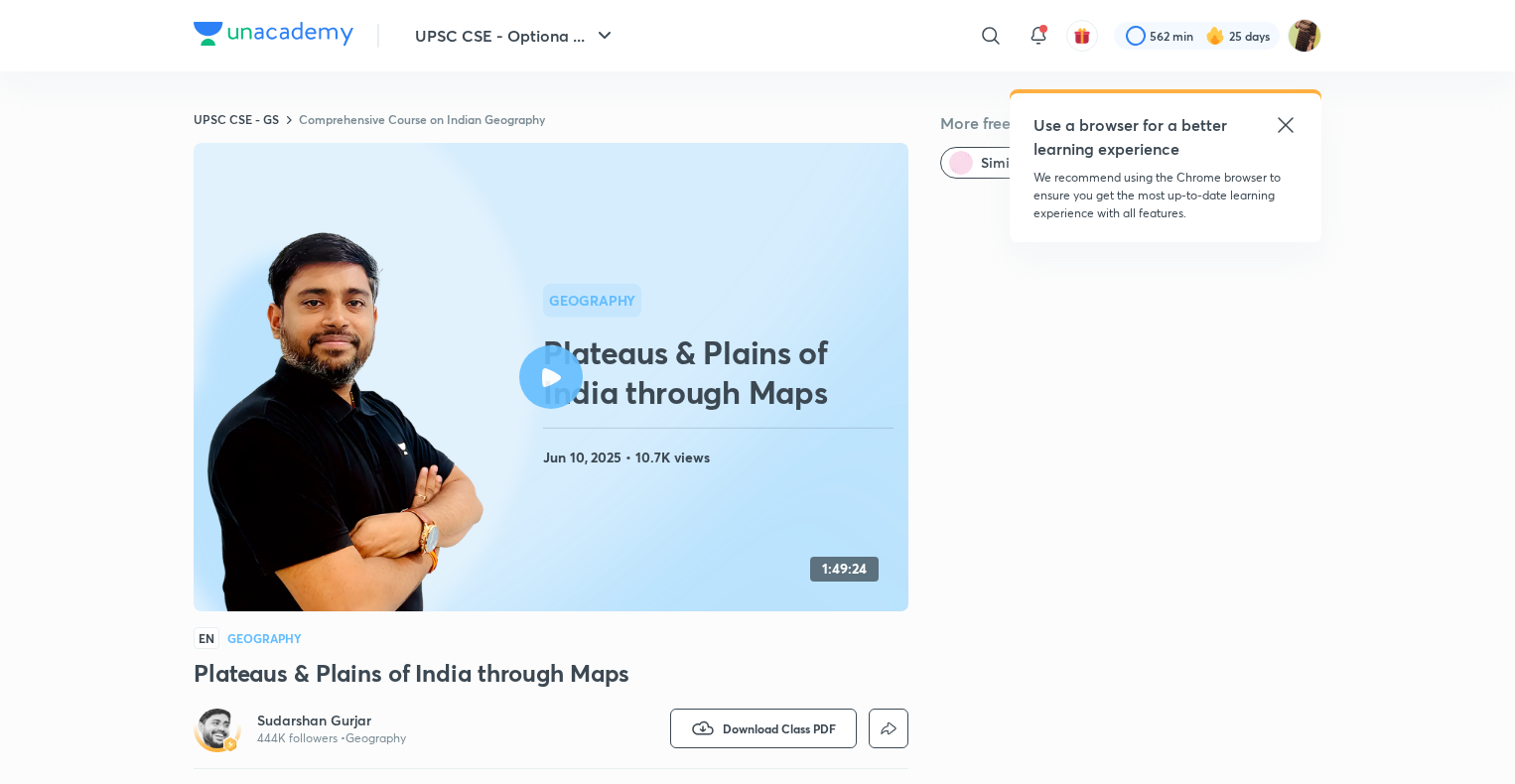 scroll, scrollTop: 0, scrollLeft: 0, axis: both 